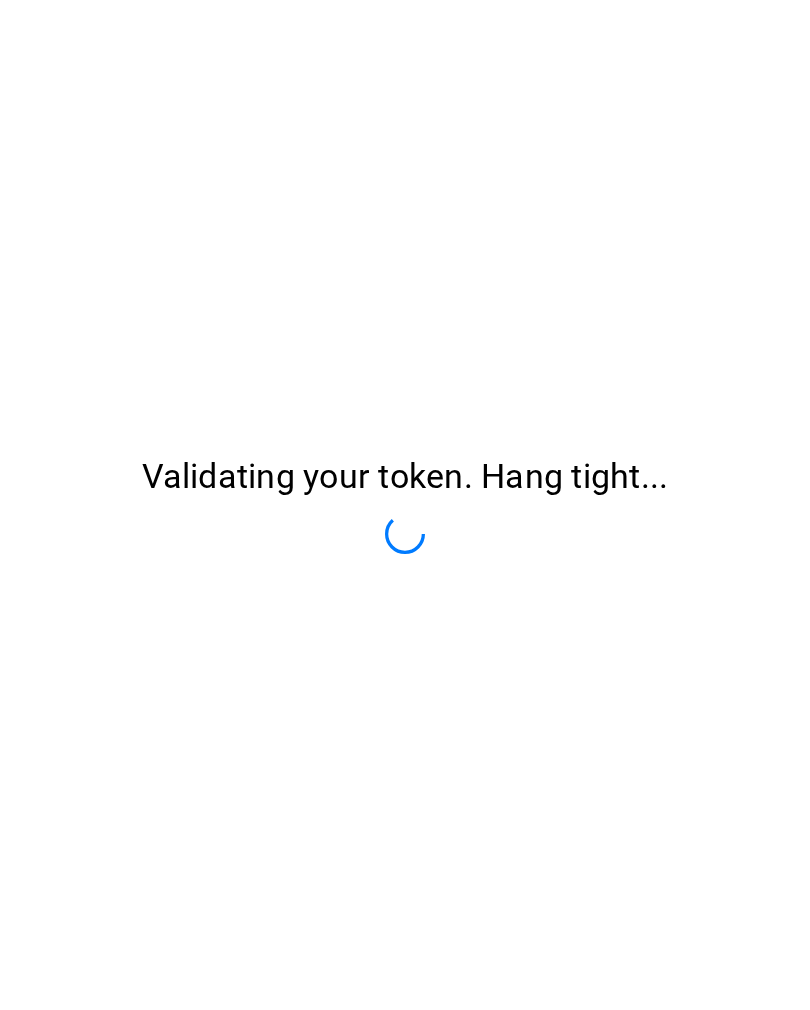 scroll, scrollTop: 0, scrollLeft: 0, axis: both 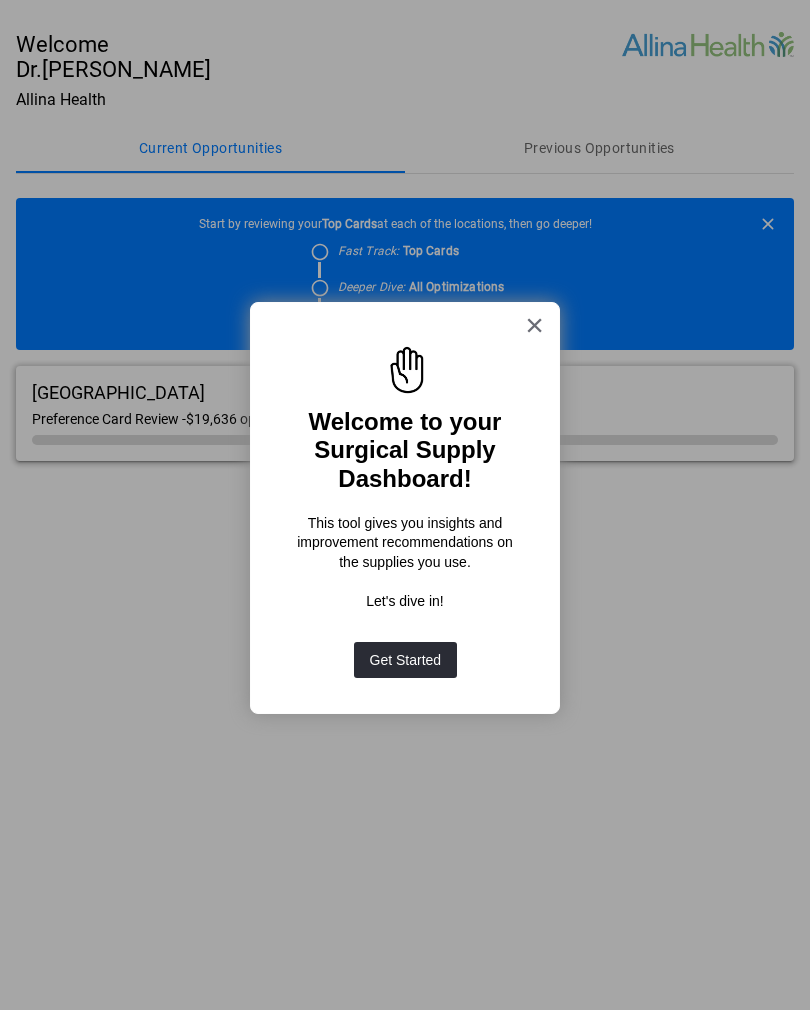 click on "Get Started" at bounding box center [406, 660] 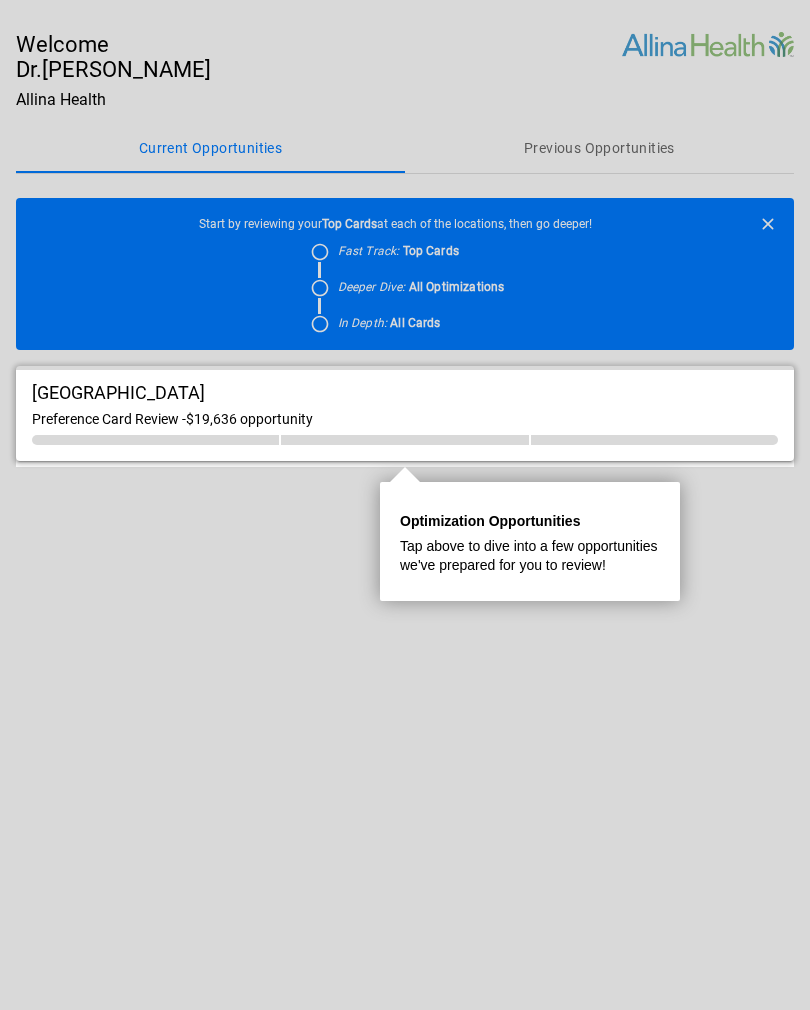 click on "$19,636 opportunity" at bounding box center (249, 419) 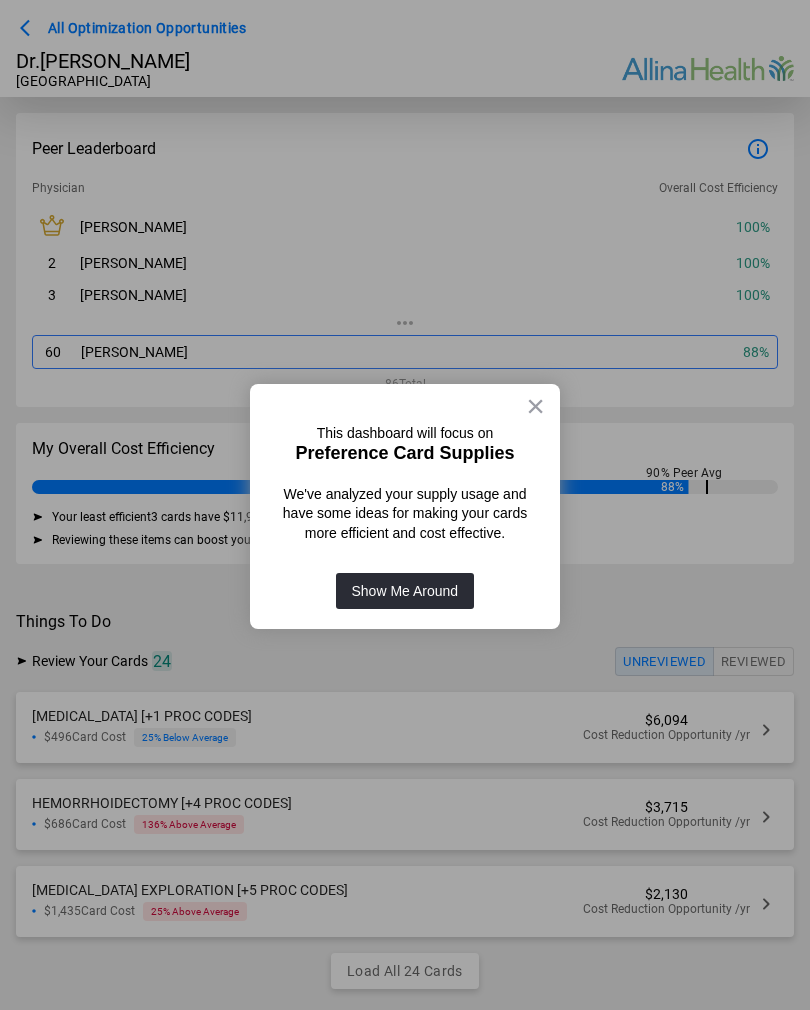click on "×" at bounding box center (535, 406) 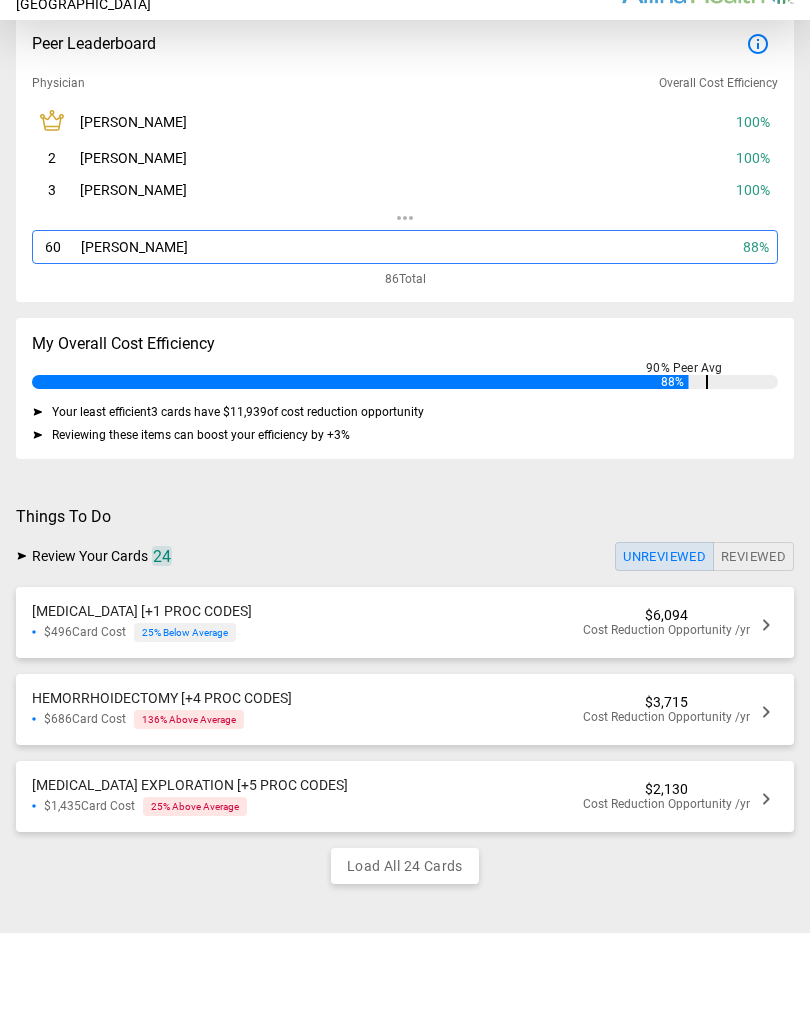 scroll, scrollTop: 27, scrollLeft: 0, axis: vertical 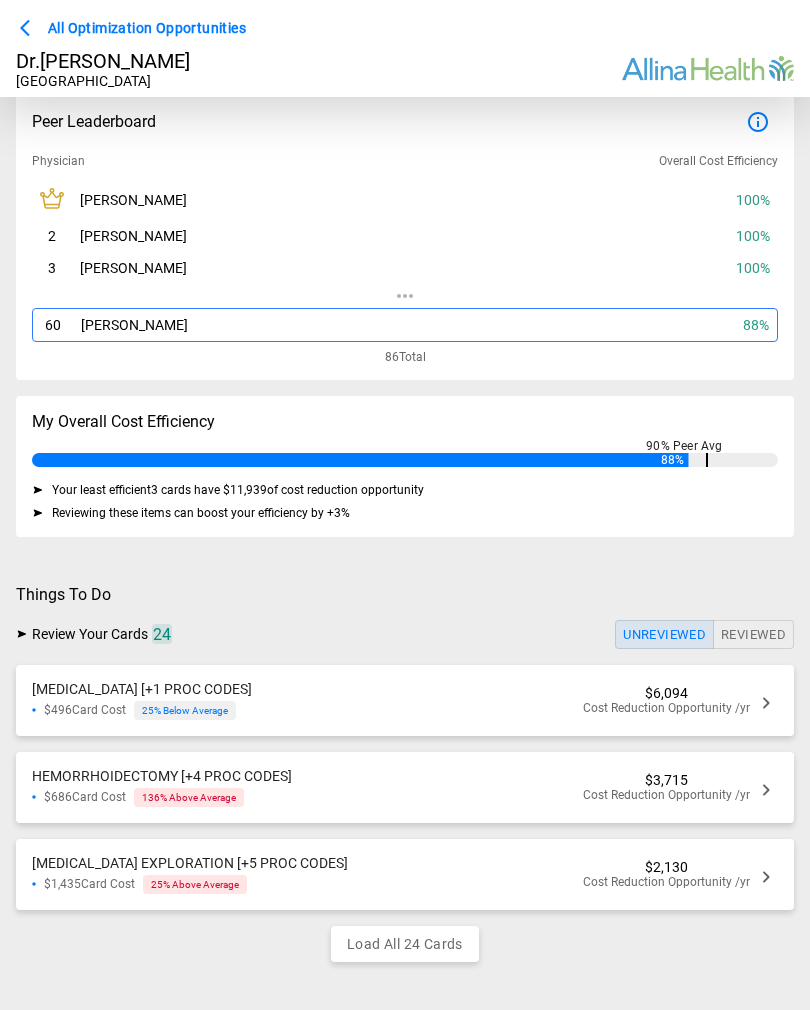 click on "[MEDICAL_DATA] [+1 PROC CODES] $496  Card Cost 25 % Below Average $6,094 Cost Reduction Opportunity /yr" at bounding box center (405, 700) 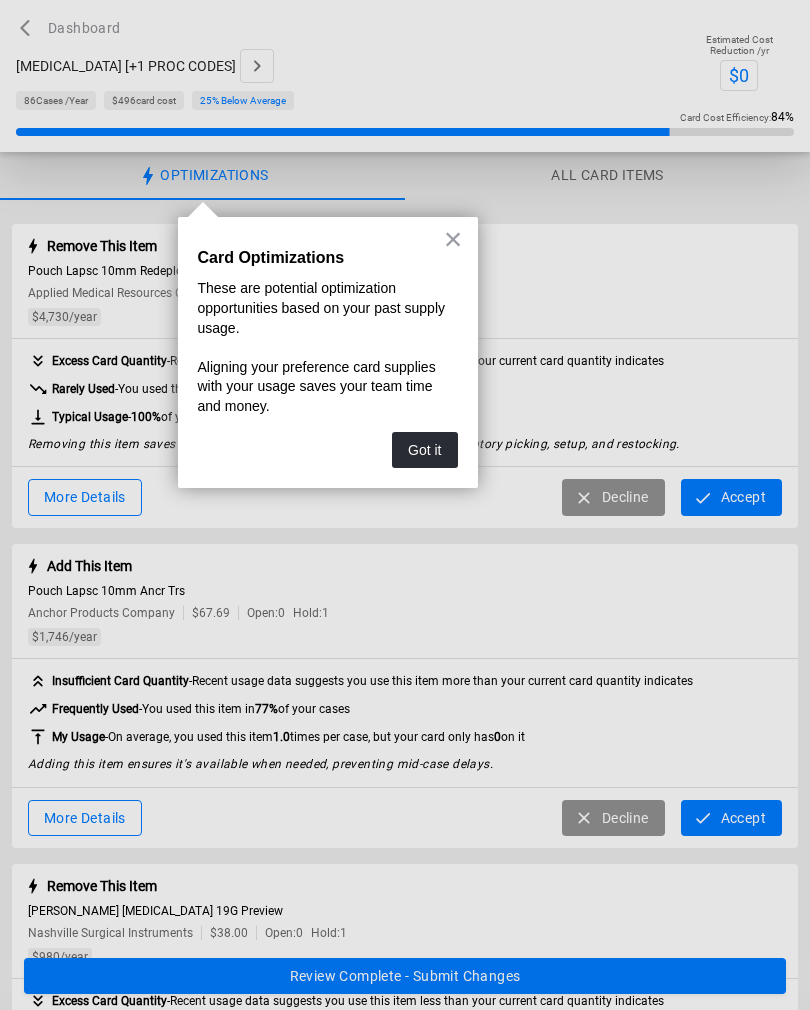 click on "Got it" at bounding box center (424, 450) 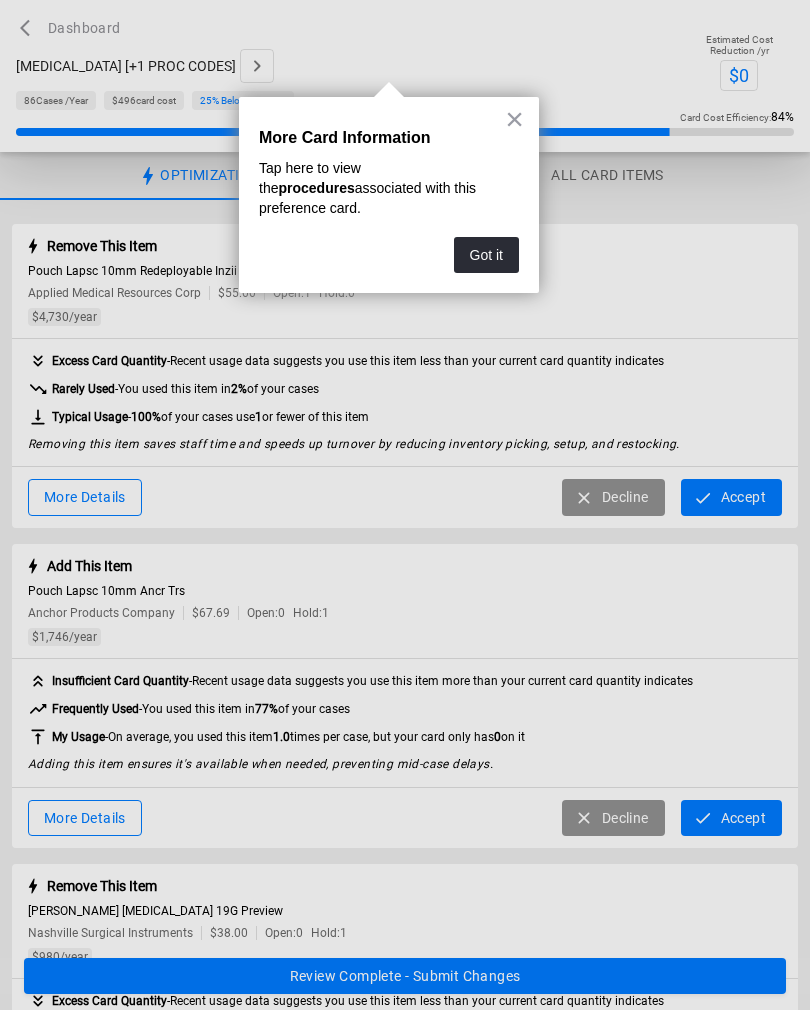 click on "Got it" at bounding box center [486, 255] 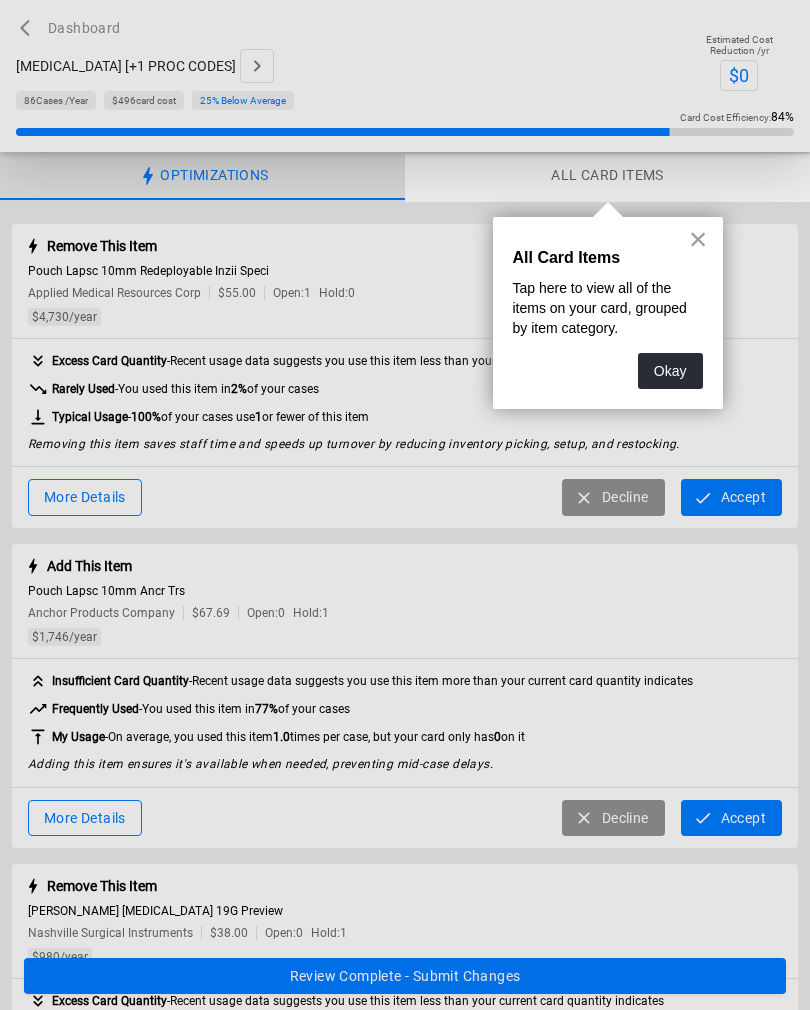 click on "Okay" at bounding box center (670, 371) 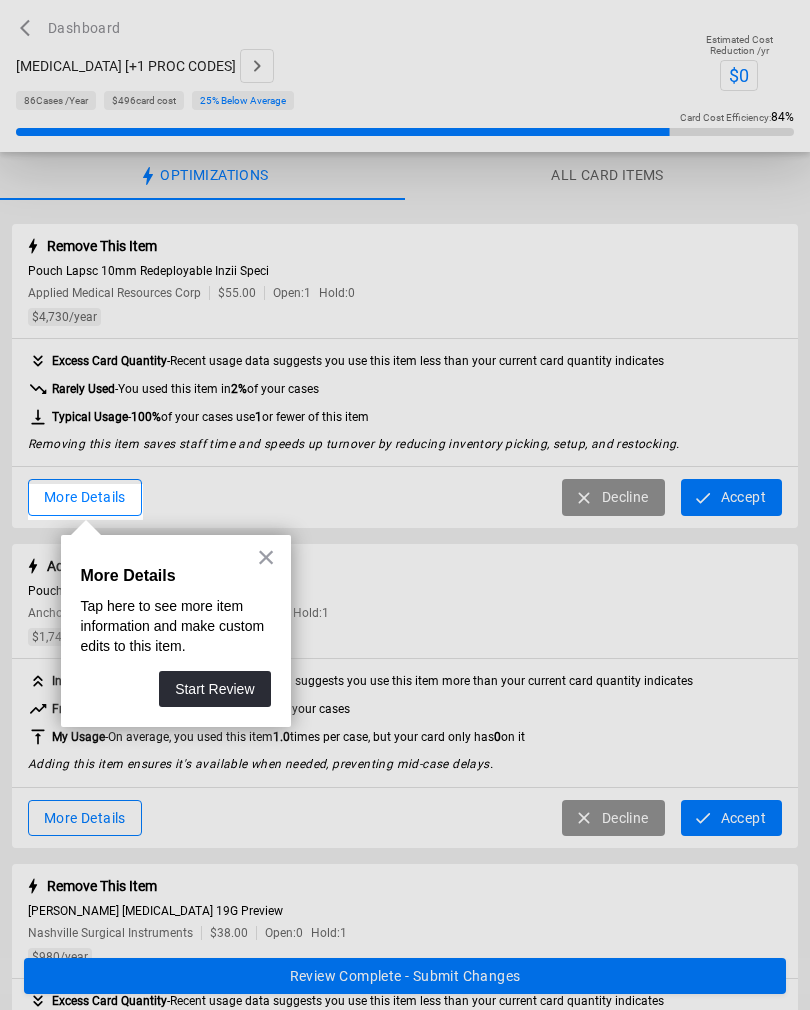 click on "×" at bounding box center [266, 557] 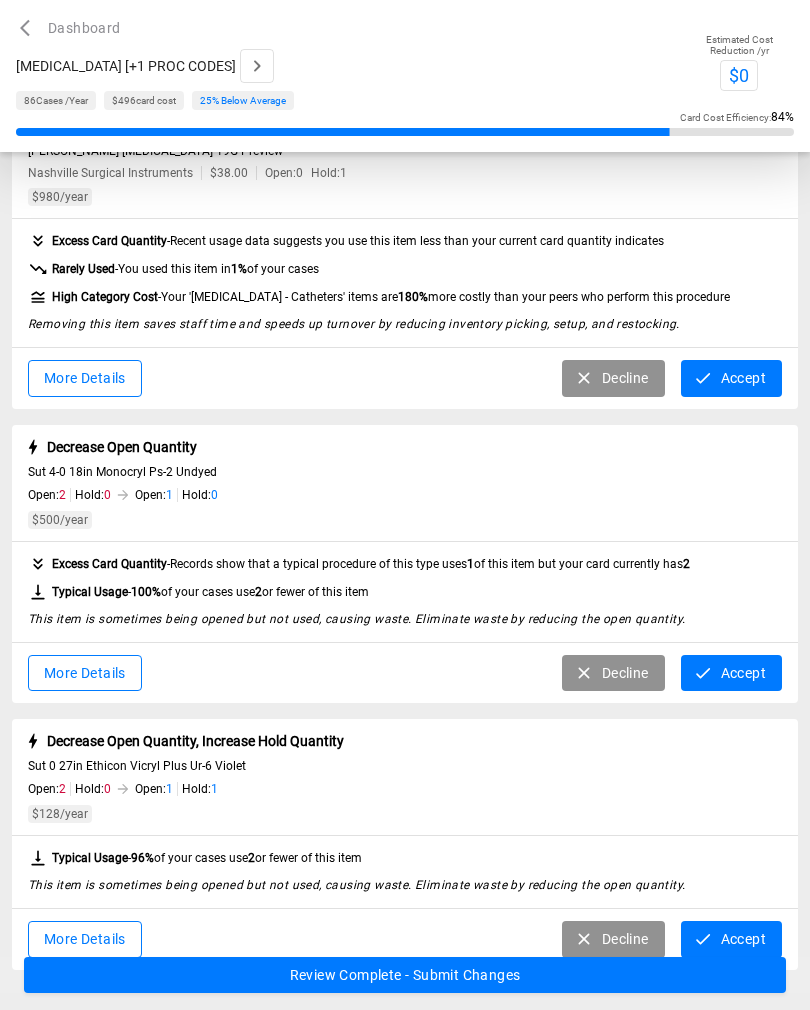 scroll, scrollTop: 797, scrollLeft: 0, axis: vertical 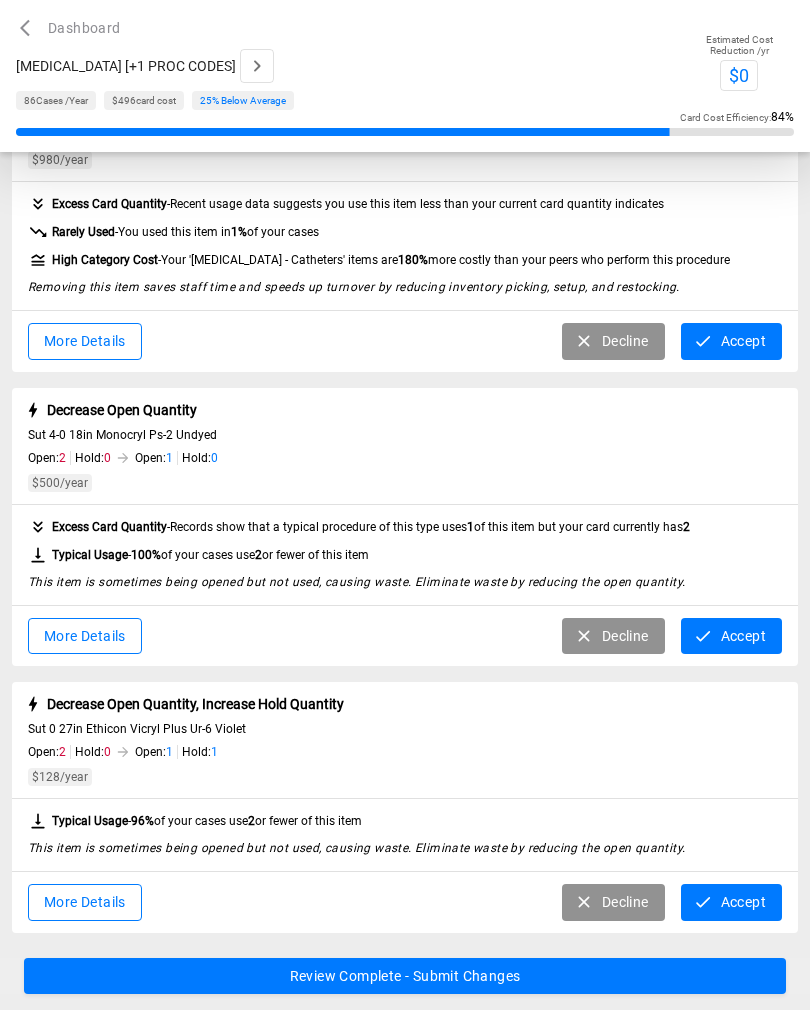 click on "Accept" at bounding box center (731, 902) 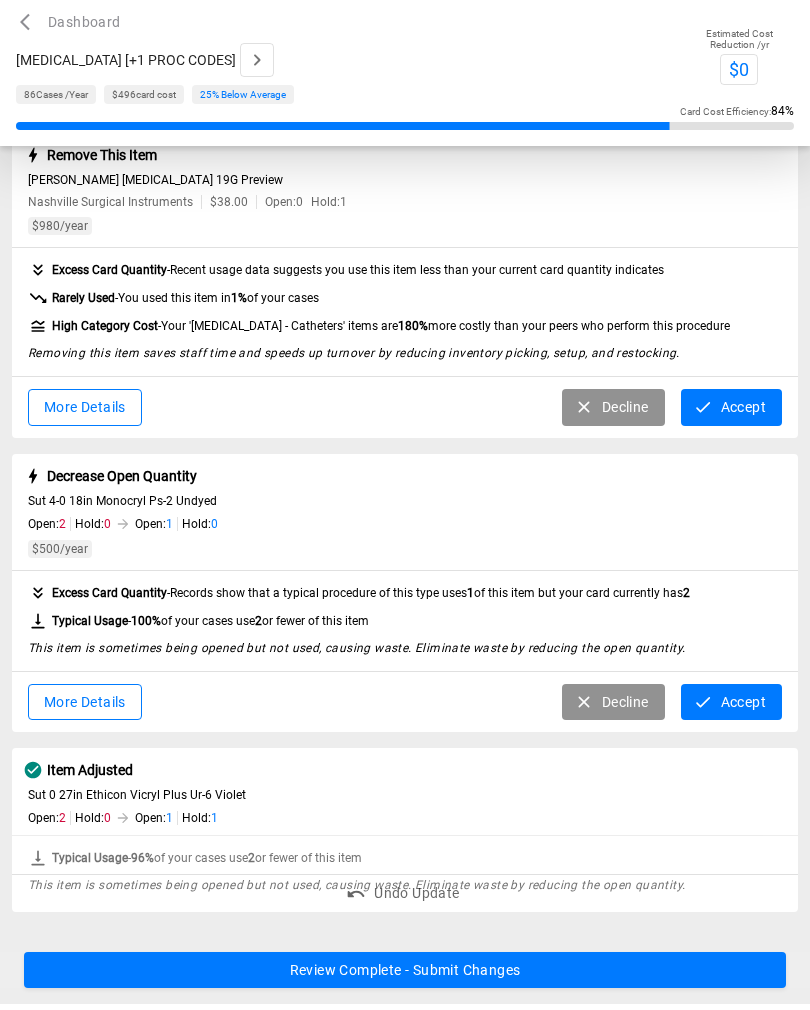 scroll, scrollTop: 666, scrollLeft: 0, axis: vertical 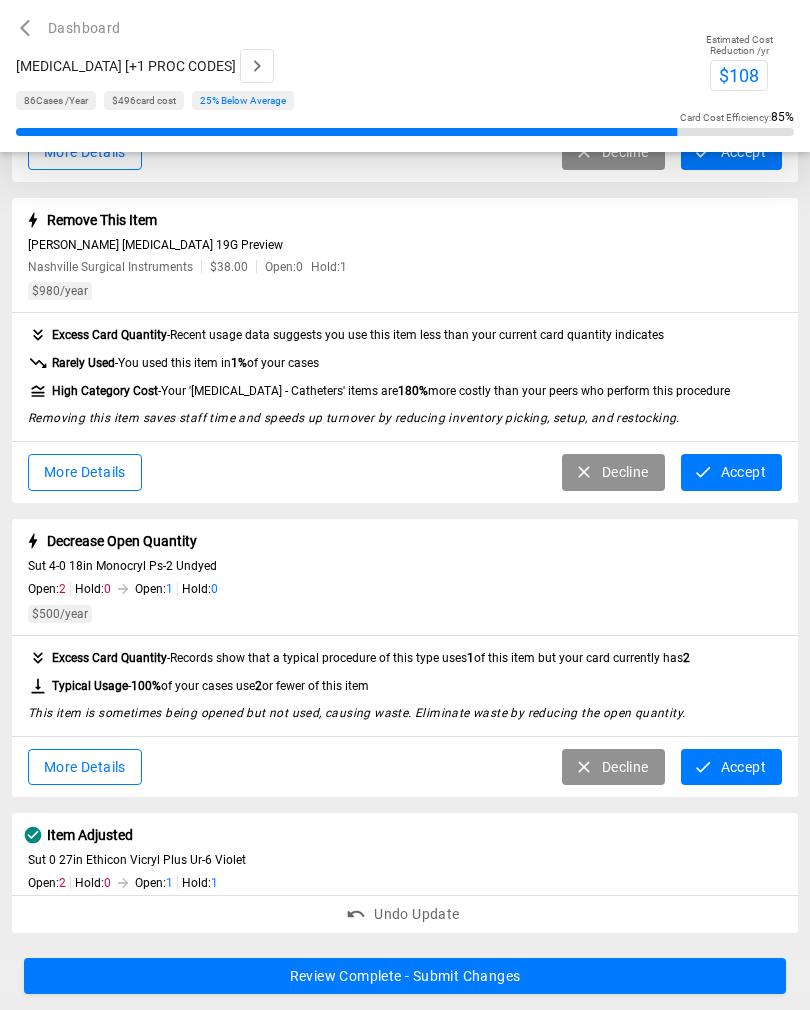 click on "Accept" at bounding box center (731, 767) 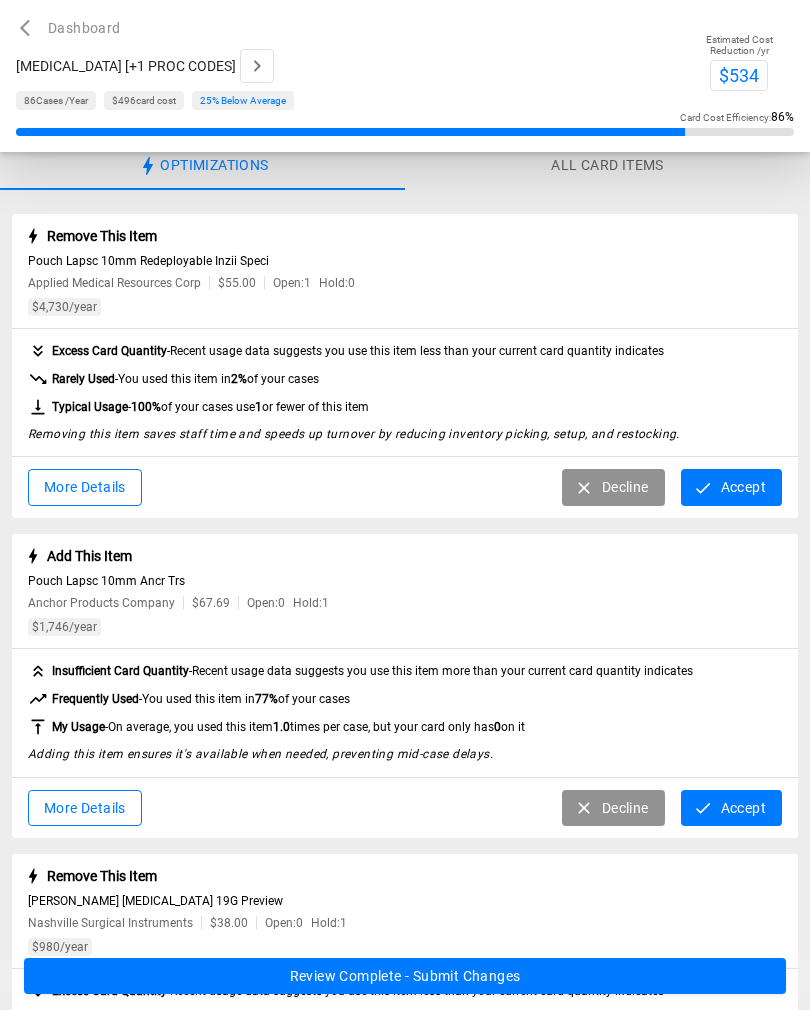 scroll, scrollTop: 4, scrollLeft: 0, axis: vertical 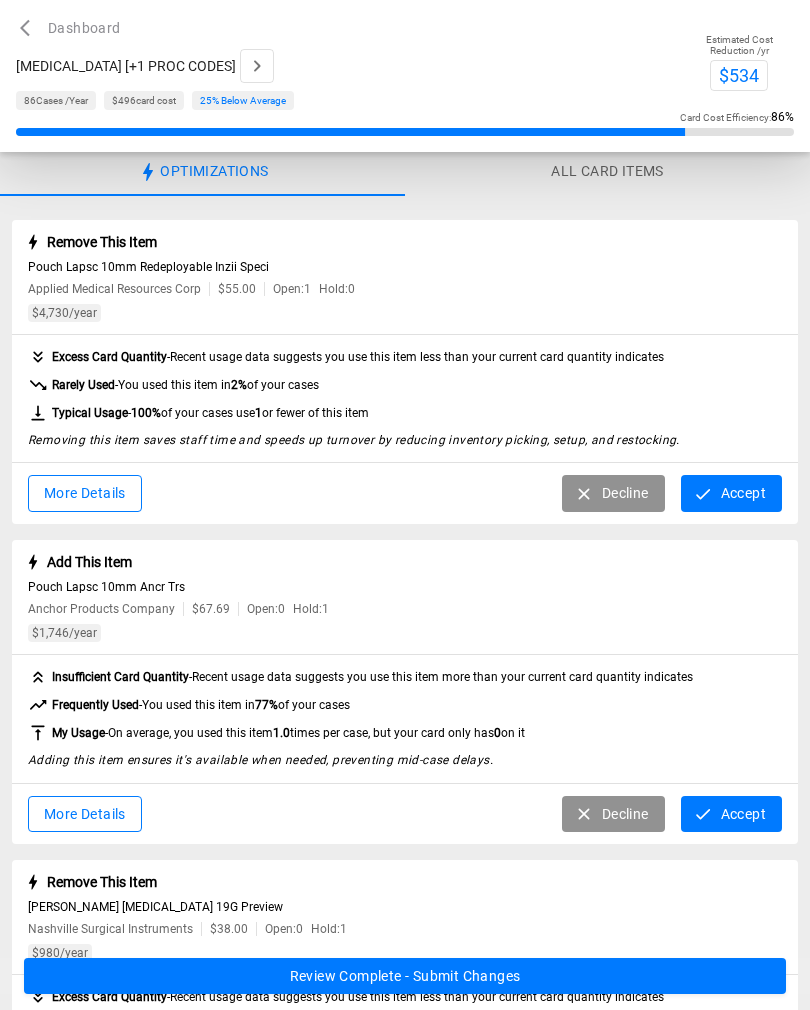click on "Accept" at bounding box center (731, 493) 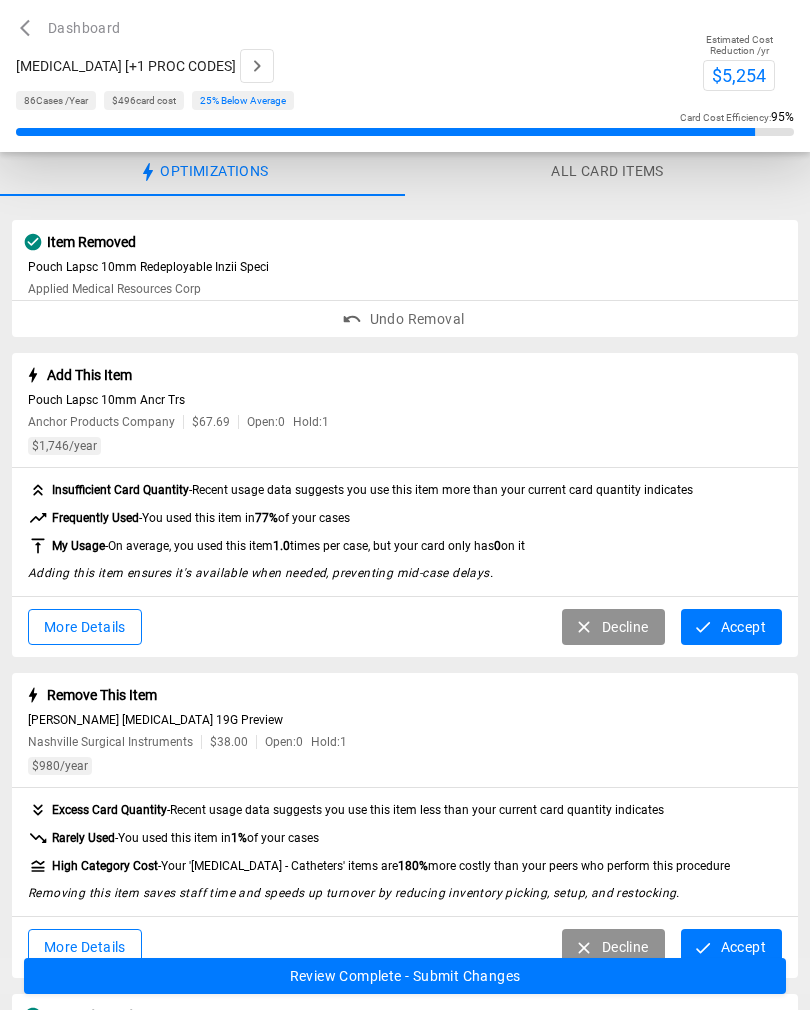 click on "Accept" at bounding box center [731, 627] 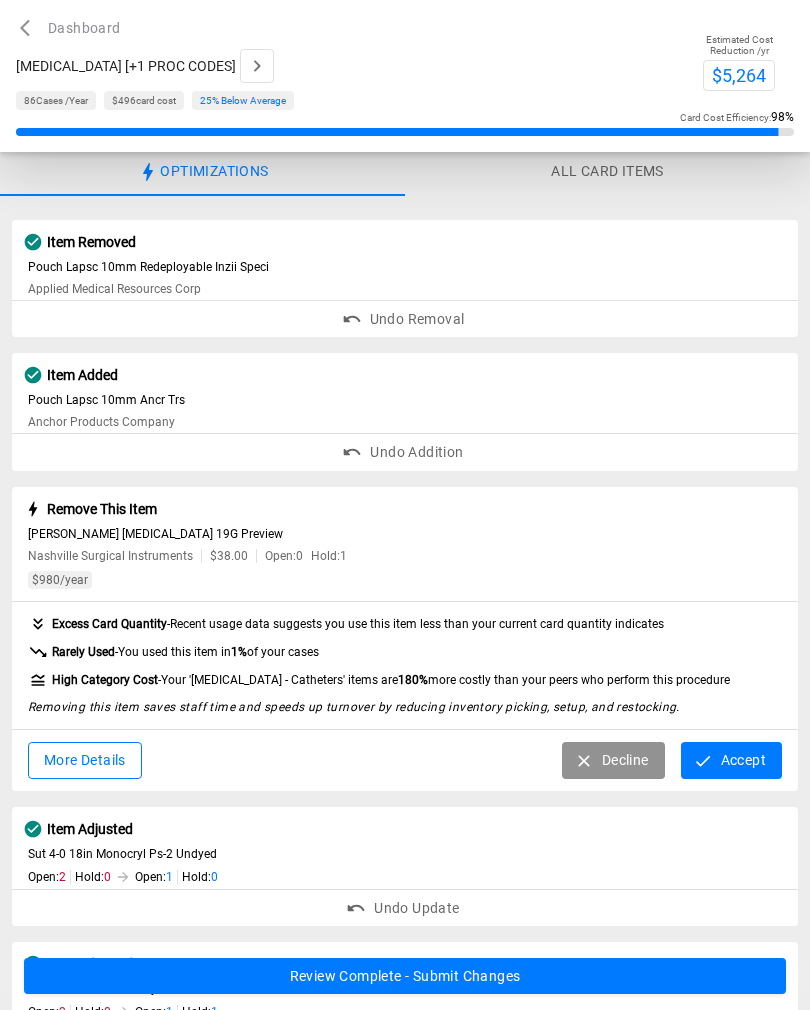 click on "Decline" at bounding box center [613, 760] 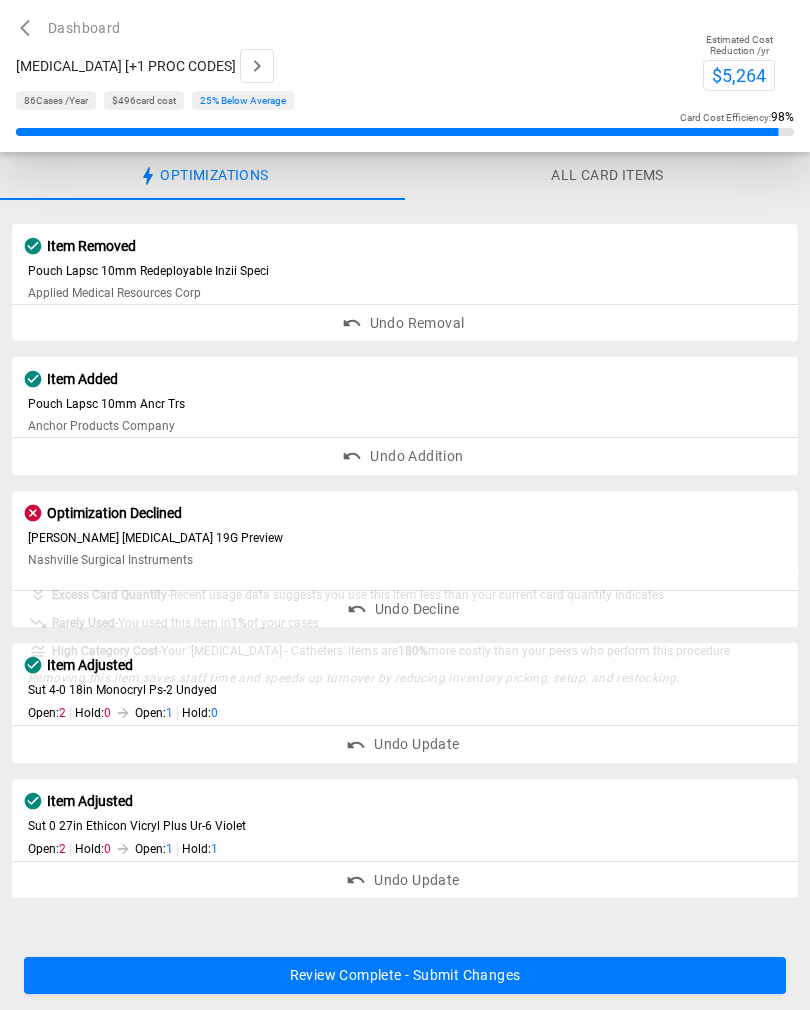 scroll, scrollTop: 0, scrollLeft: 0, axis: both 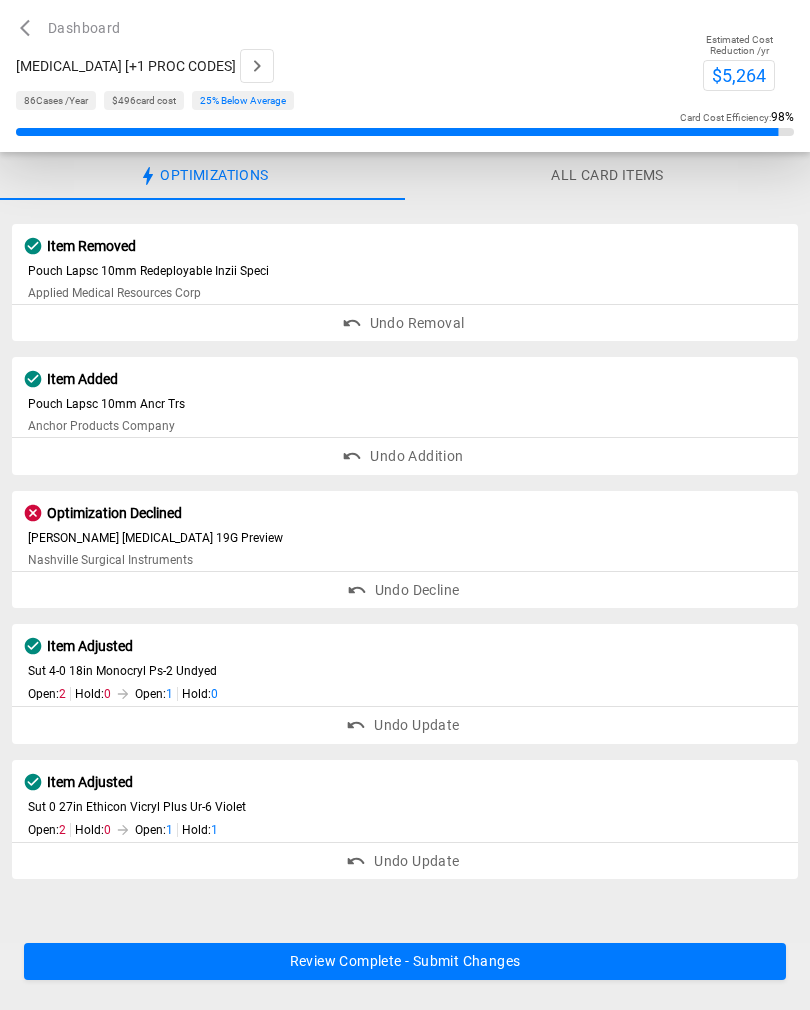 click on "Review Complete - Submit Changes" at bounding box center [405, 961] 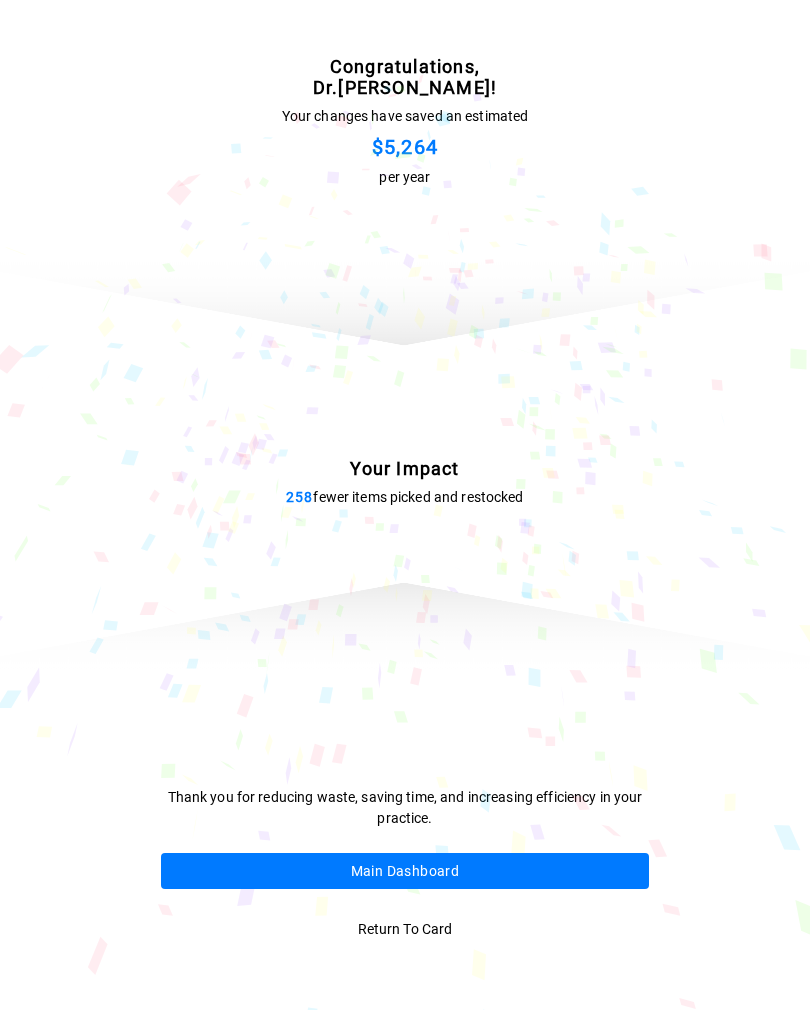 click on "Main Dashboard" at bounding box center [405, 871] 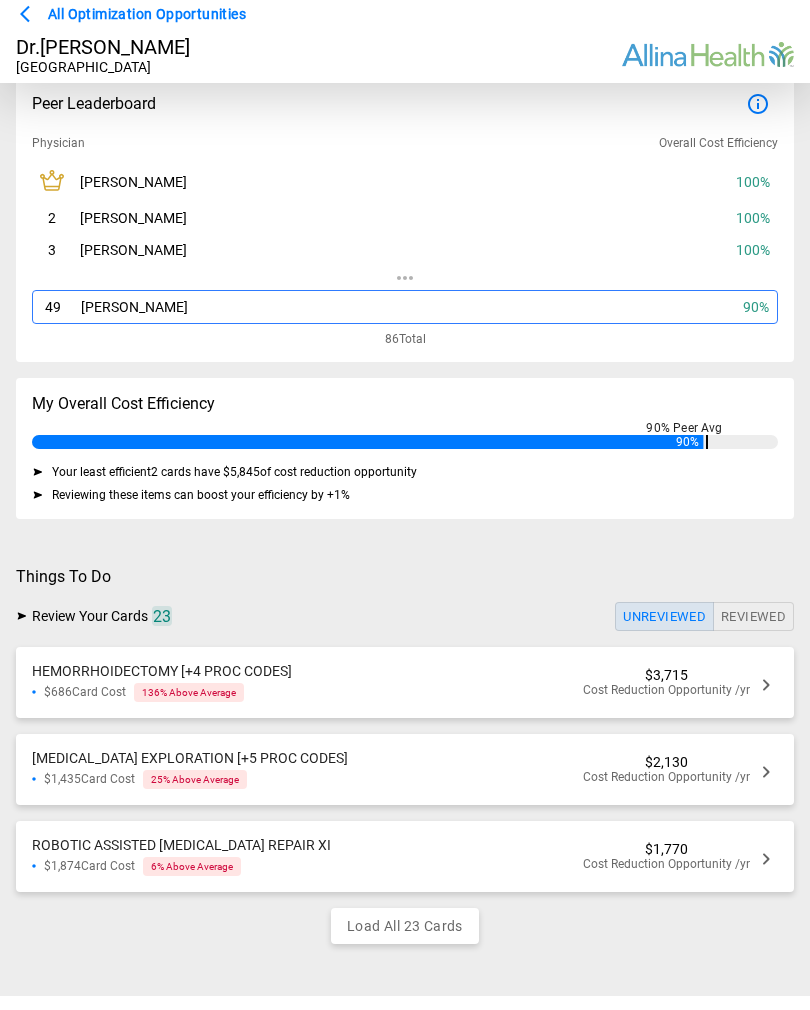 scroll, scrollTop: 27, scrollLeft: 0, axis: vertical 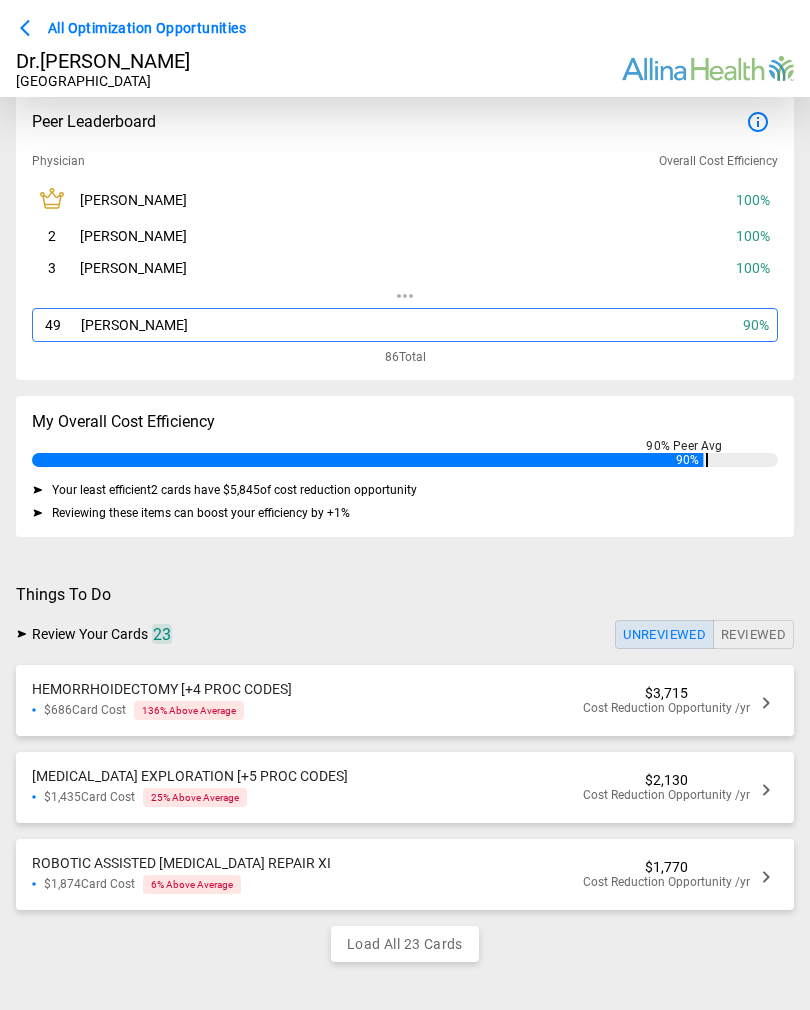 click on "ROBOTIC ASSISTED [MEDICAL_DATA] REPAIR XI $1,874  Card Cost 6 % Above Average $1,770 Cost Reduction Opportunity /yr" at bounding box center [405, 874] 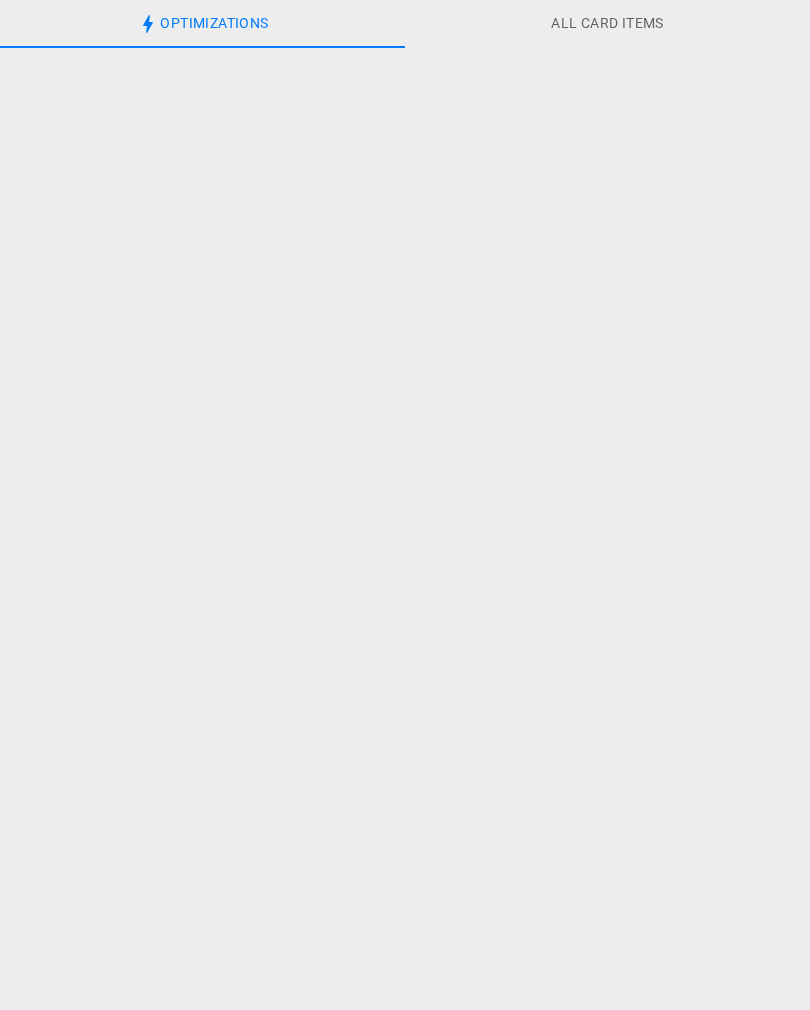 scroll, scrollTop: 0, scrollLeft: 0, axis: both 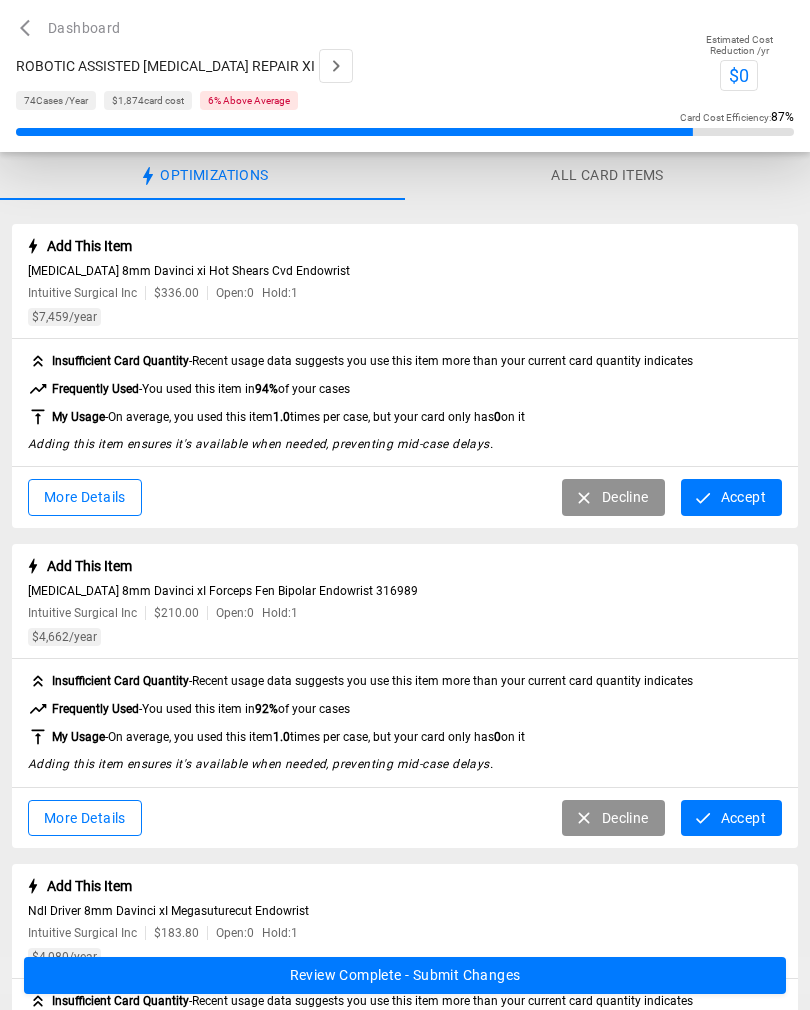 click on "Accept" at bounding box center (731, 497) 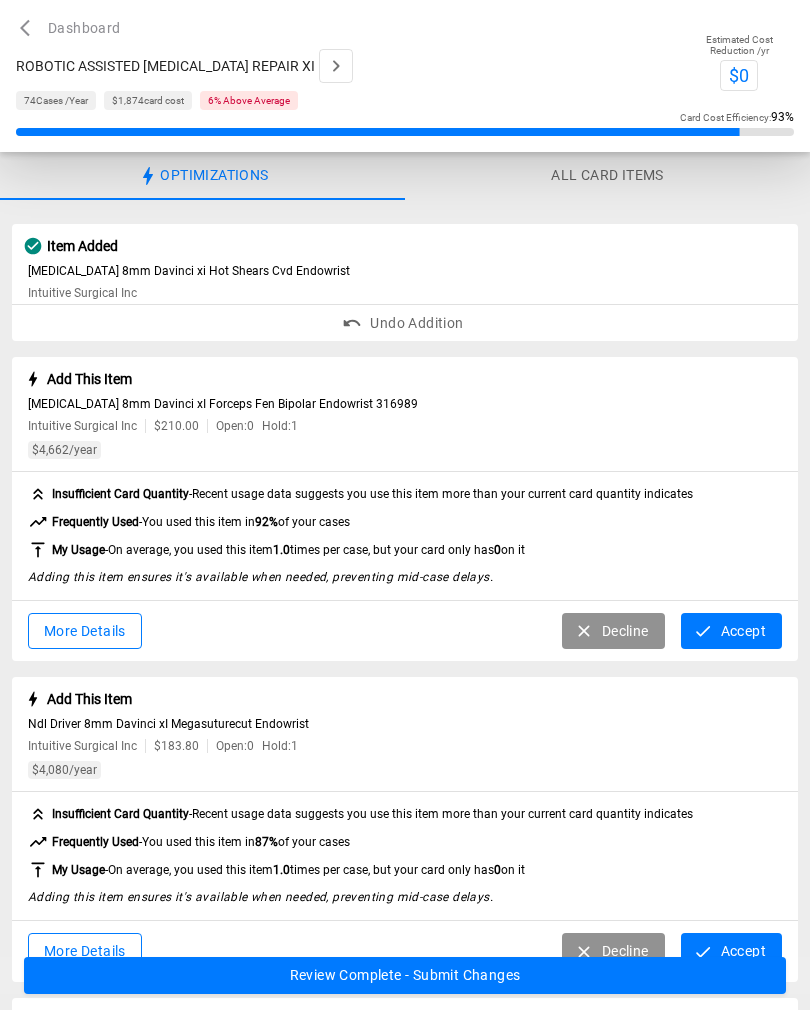 click on "Undo Addition" at bounding box center [405, 323] 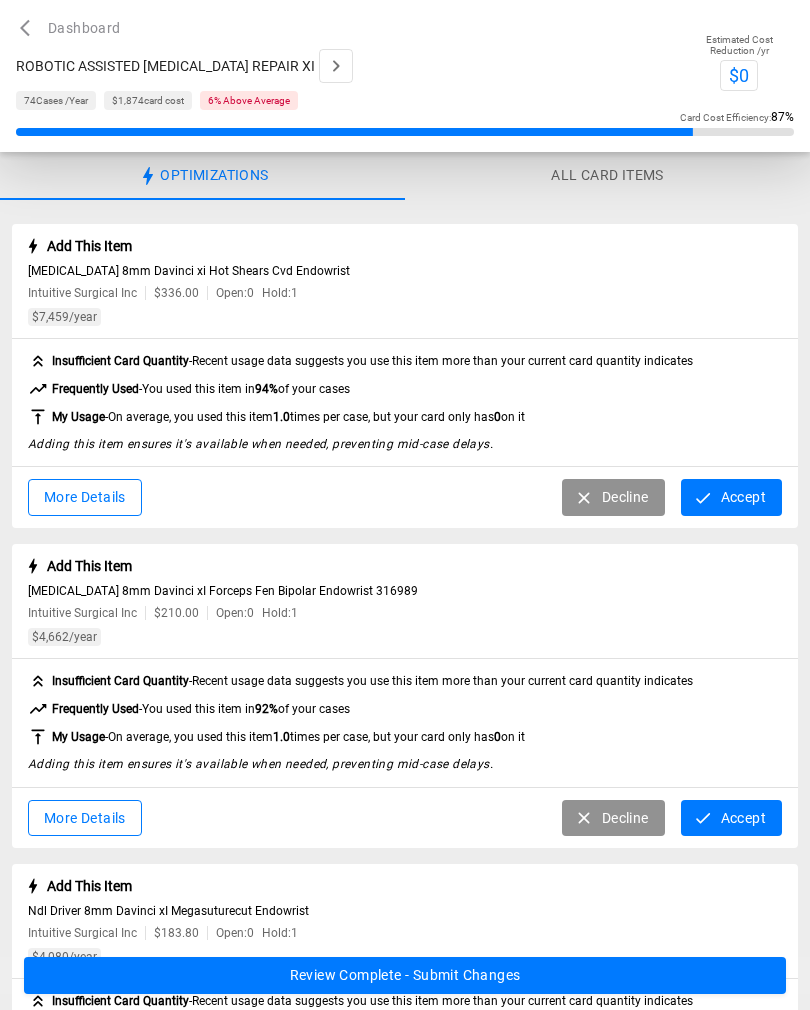 click on "Accept" at bounding box center (731, 818) 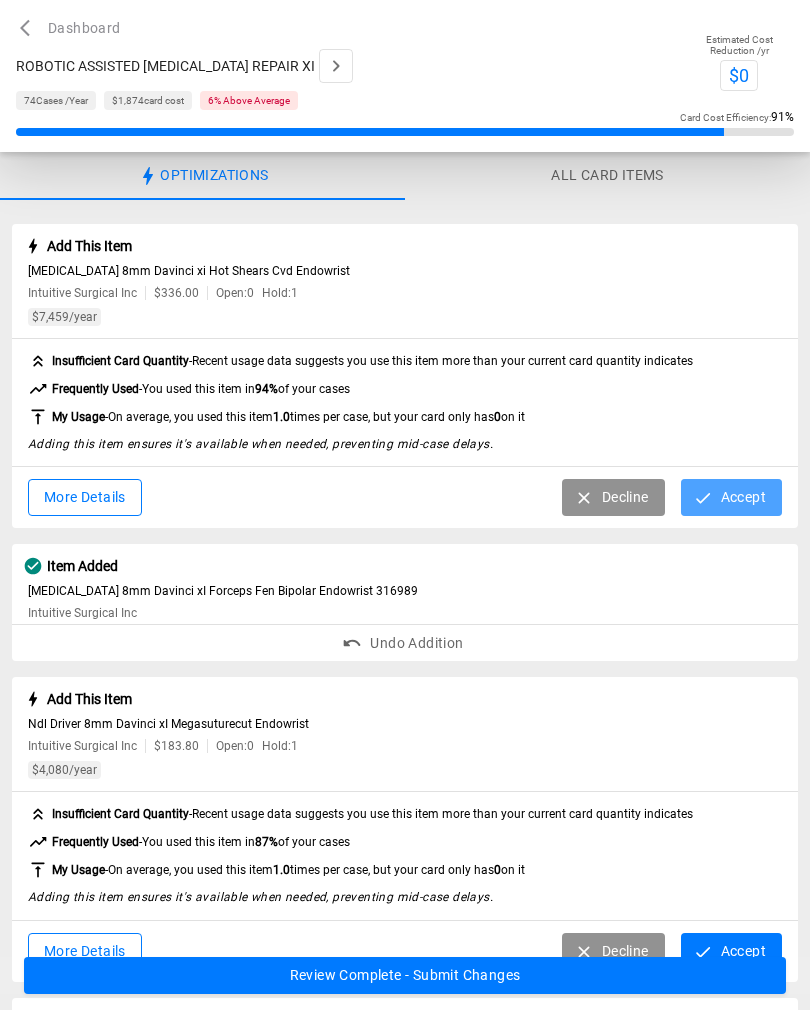 click on "Accept" at bounding box center (731, 497) 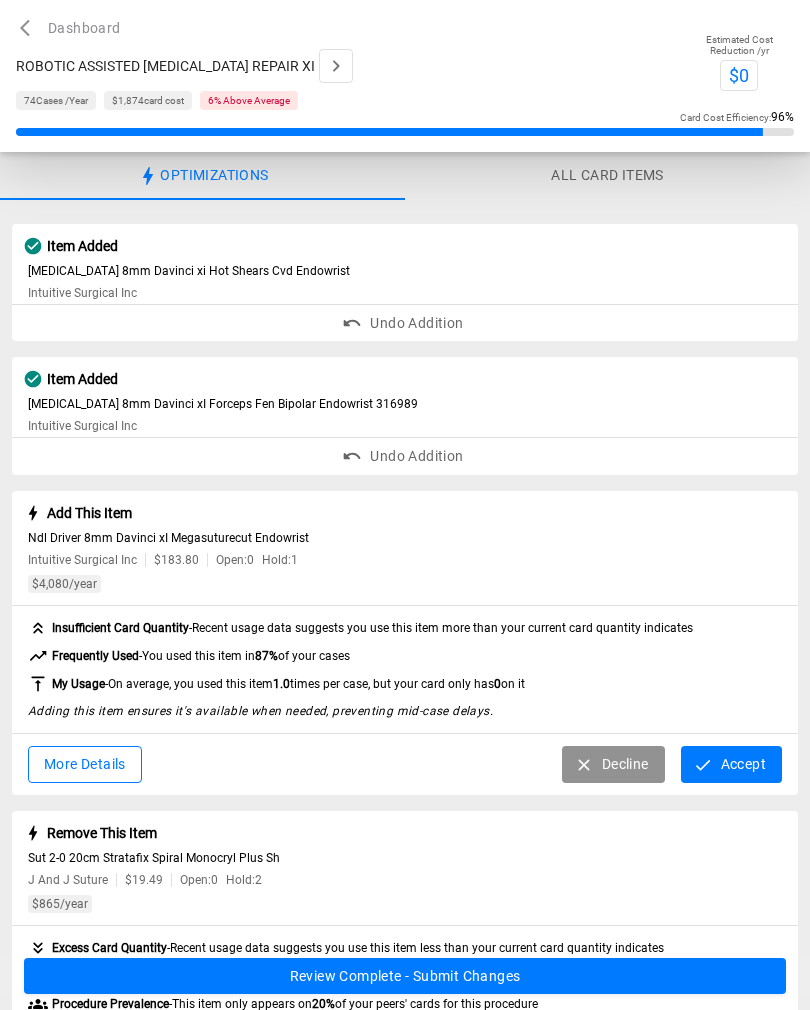 click on "Accept" at bounding box center (731, 764) 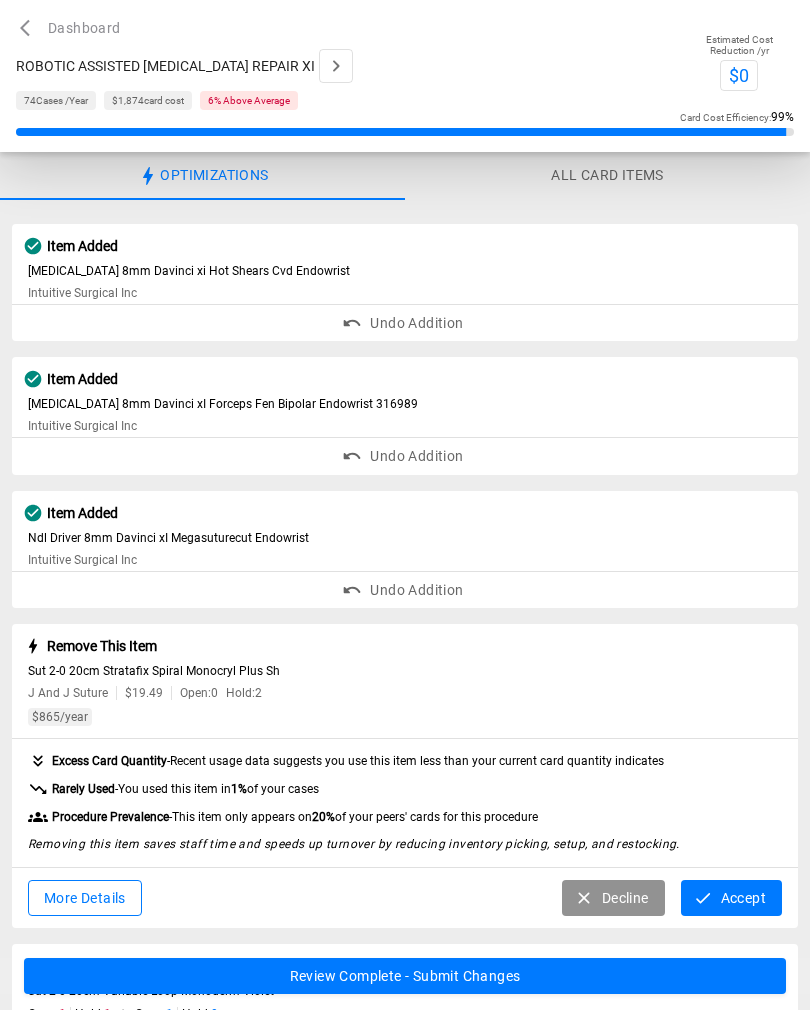 click on "Accept" at bounding box center (731, 898) 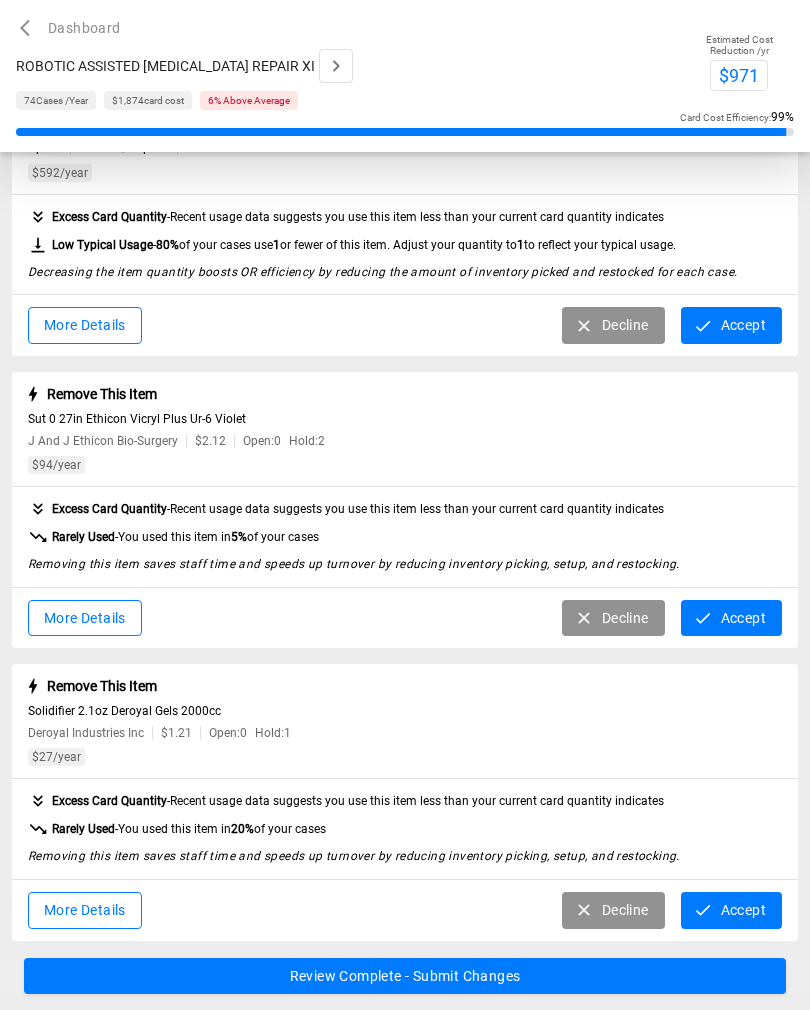 scroll, scrollTop: 692, scrollLeft: 0, axis: vertical 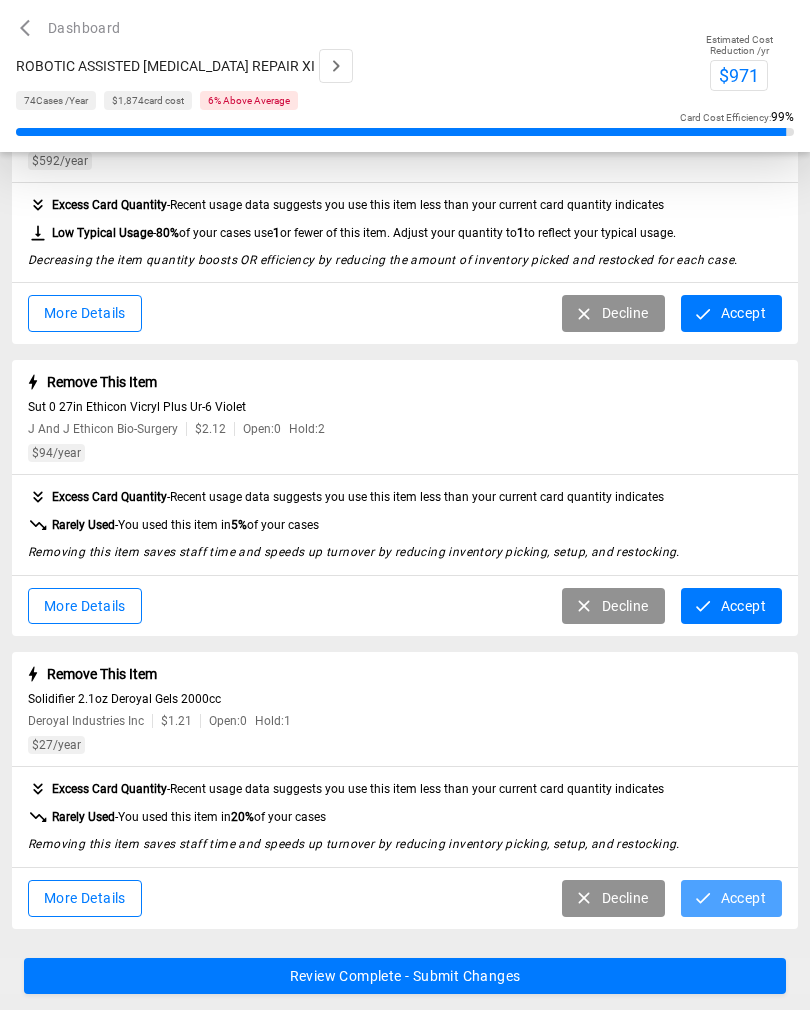 click on "Accept" at bounding box center (731, 898) 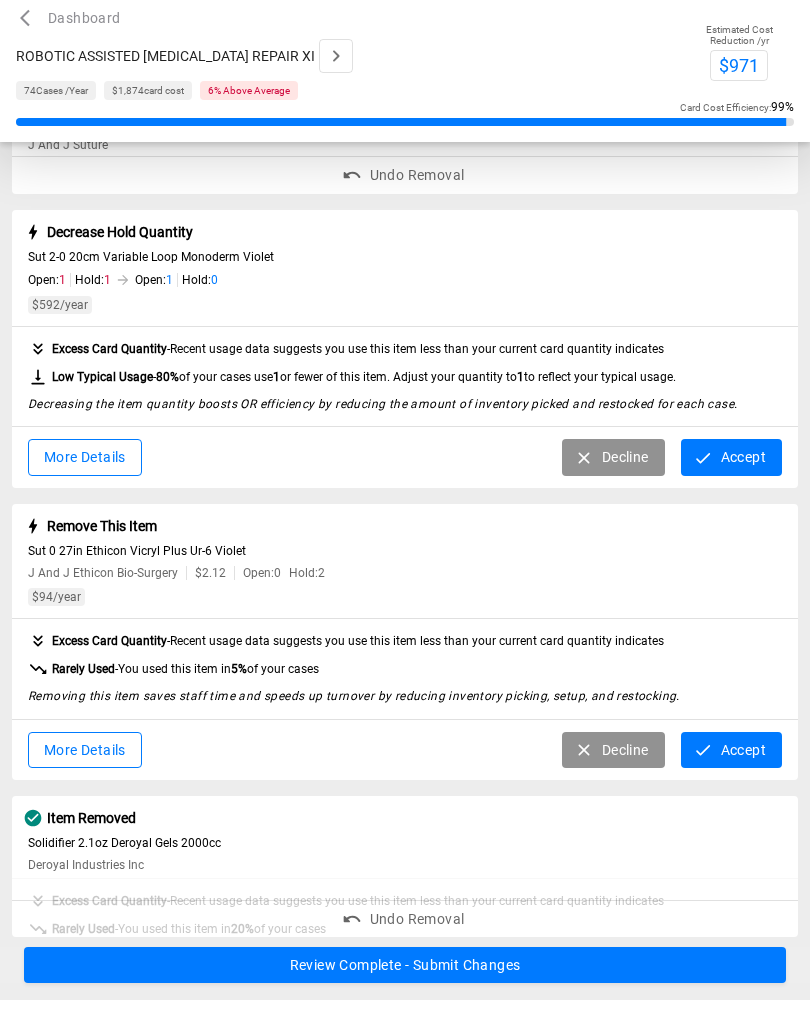 scroll, scrollTop: 533, scrollLeft: 0, axis: vertical 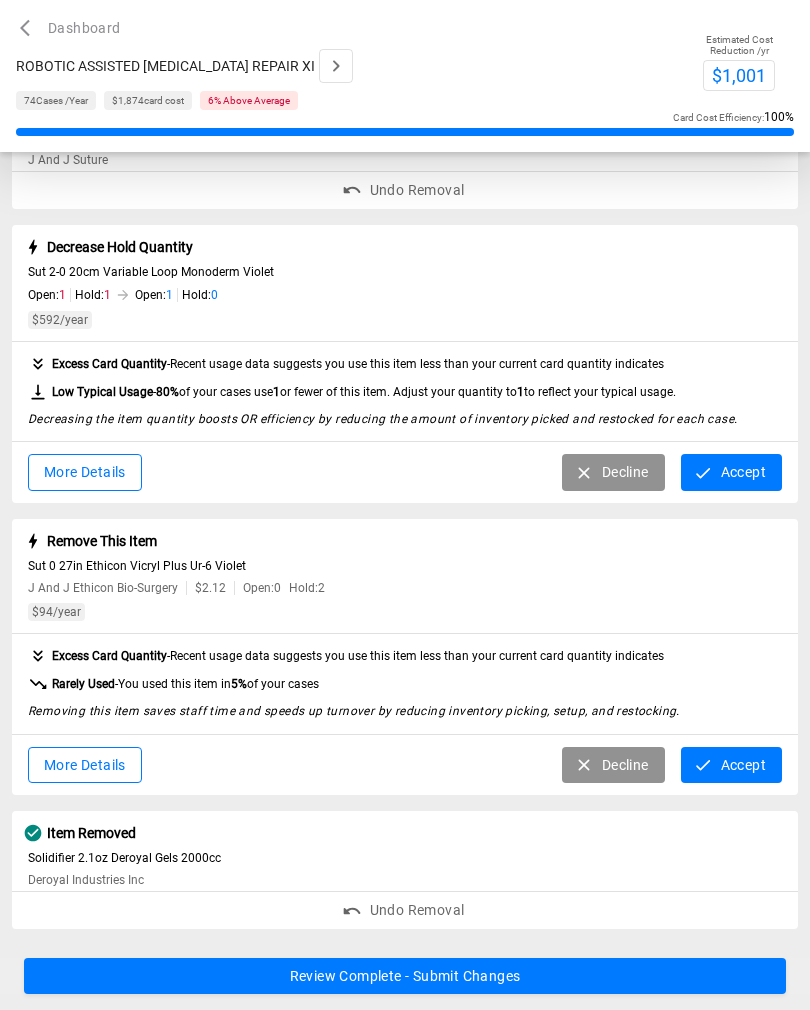 click on "Accept" at bounding box center (731, 765) 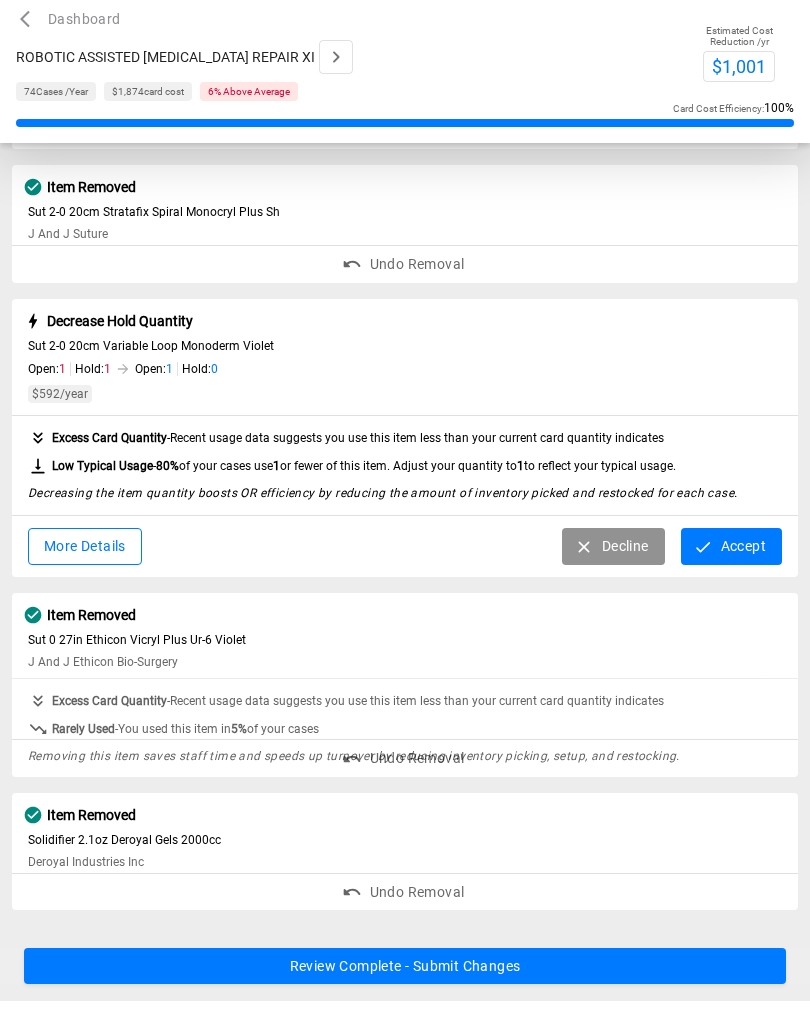 scroll, scrollTop: 374, scrollLeft: 0, axis: vertical 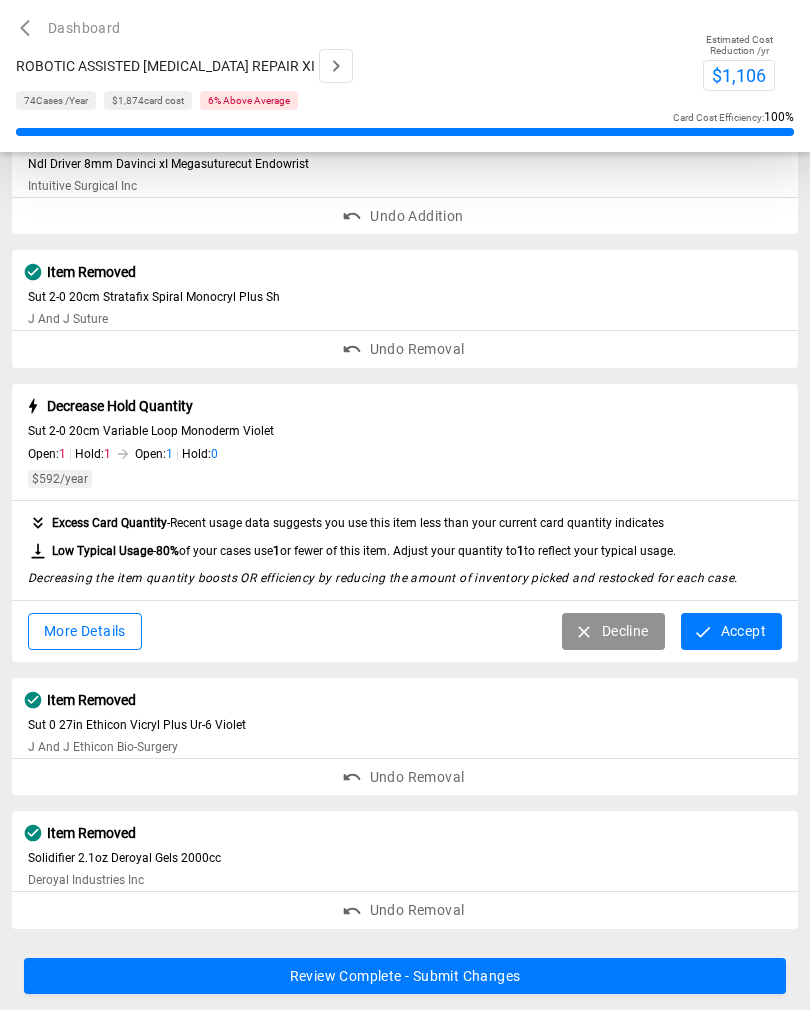 click on "Decline" at bounding box center (613, 631) 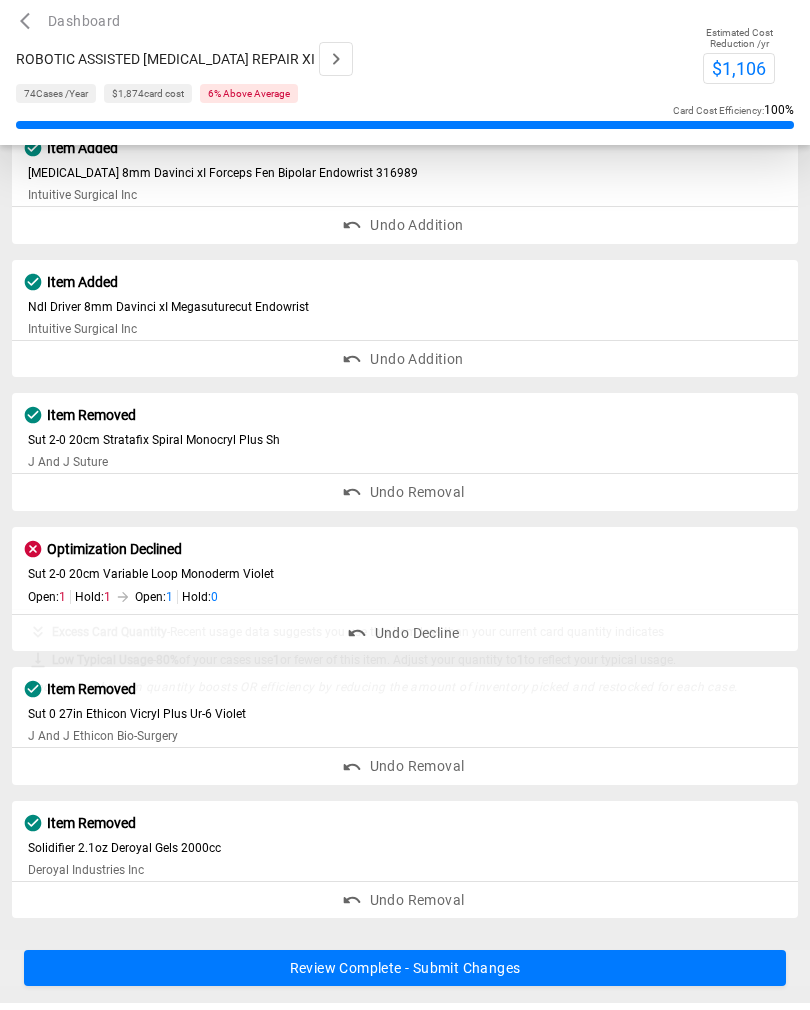 scroll, scrollTop: 215, scrollLeft: 0, axis: vertical 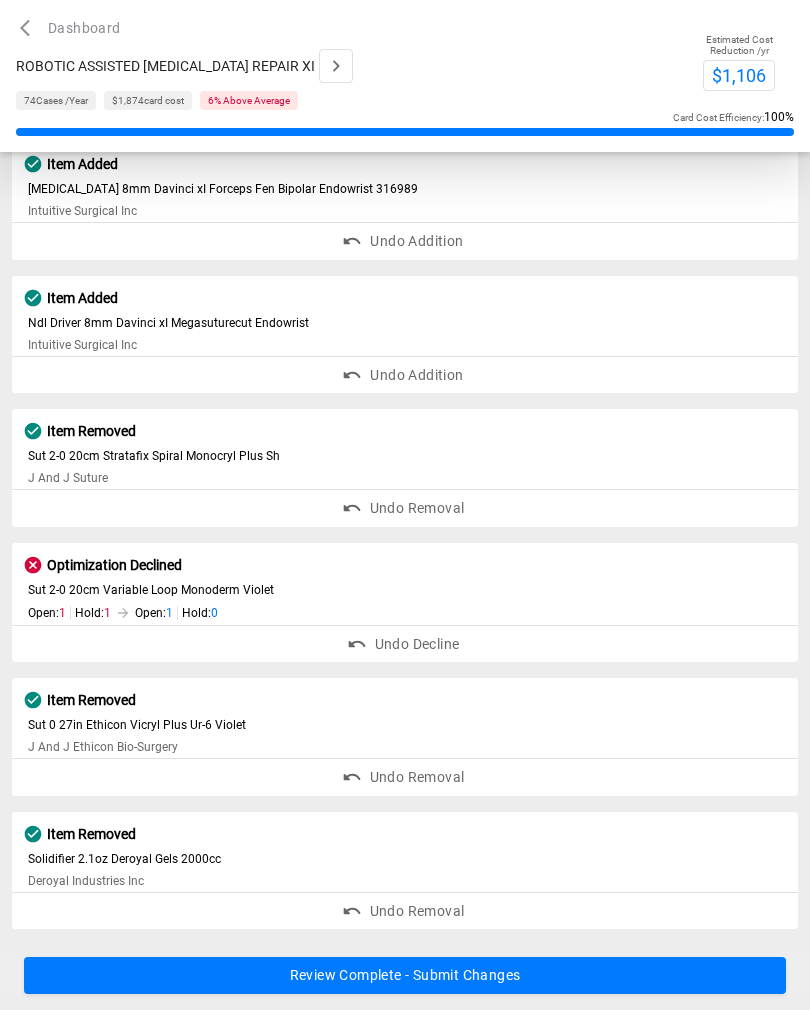 click on "Review Complete - Submit Changes" at bounding box center [405, 976] 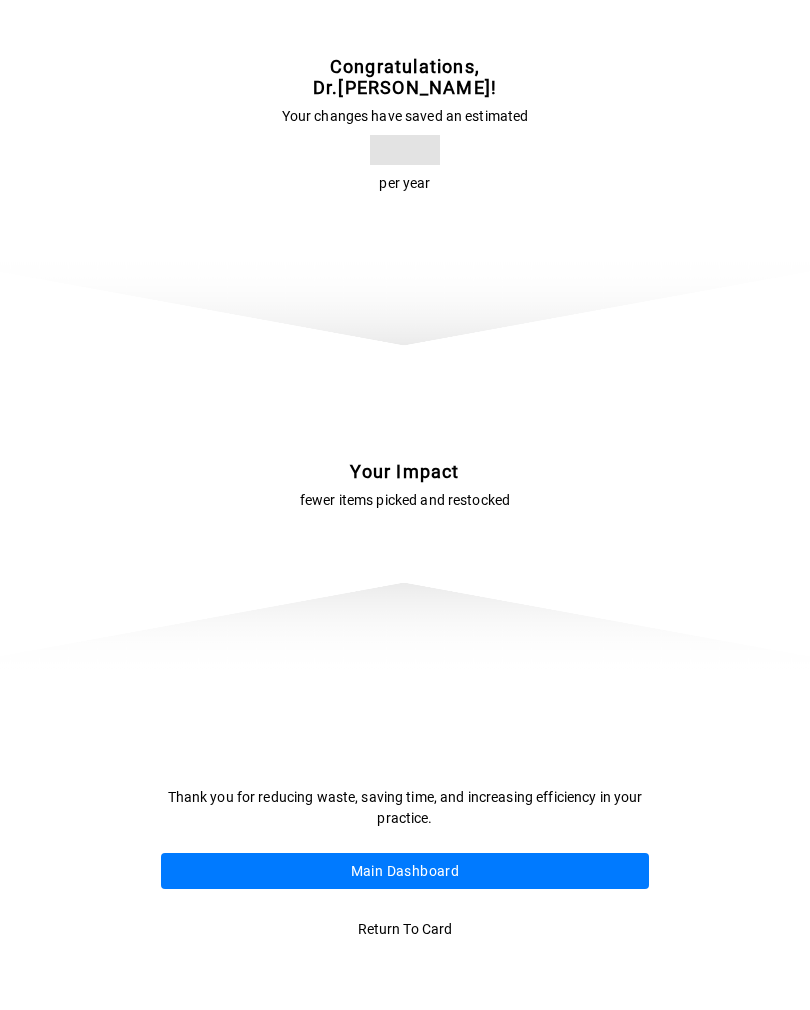scroll, scrollTop: 0, scrollLeft: 0, axis: both 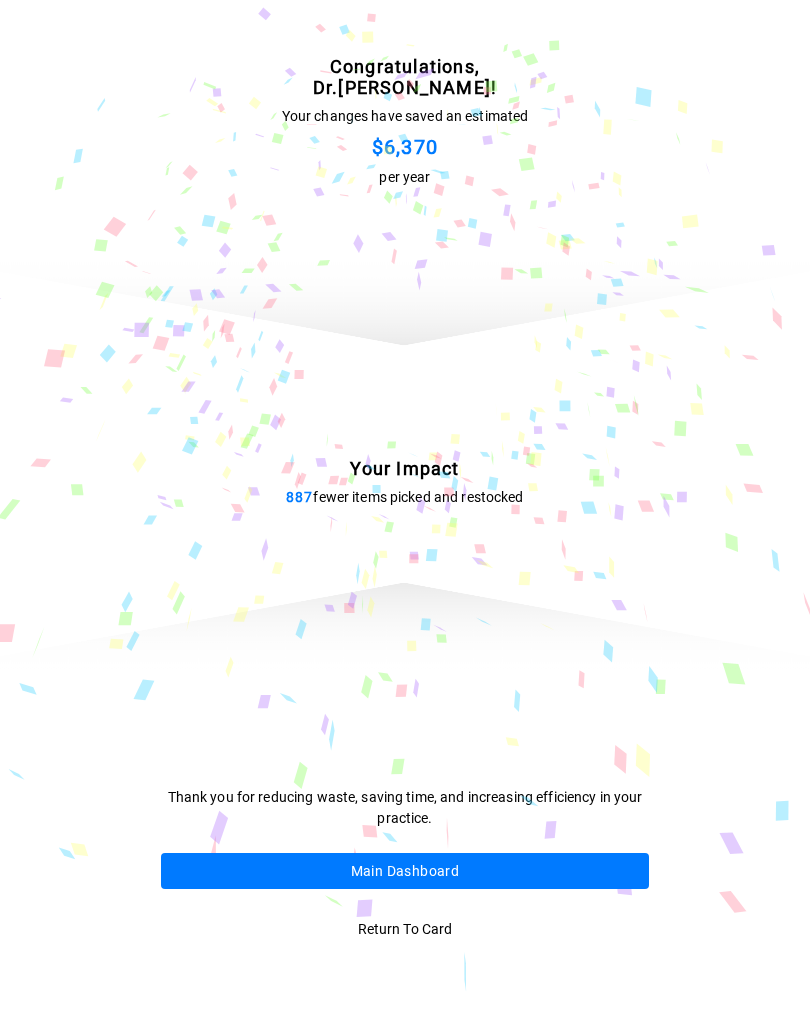 click on "Main Dashboard" at bounding box center (405, 871) 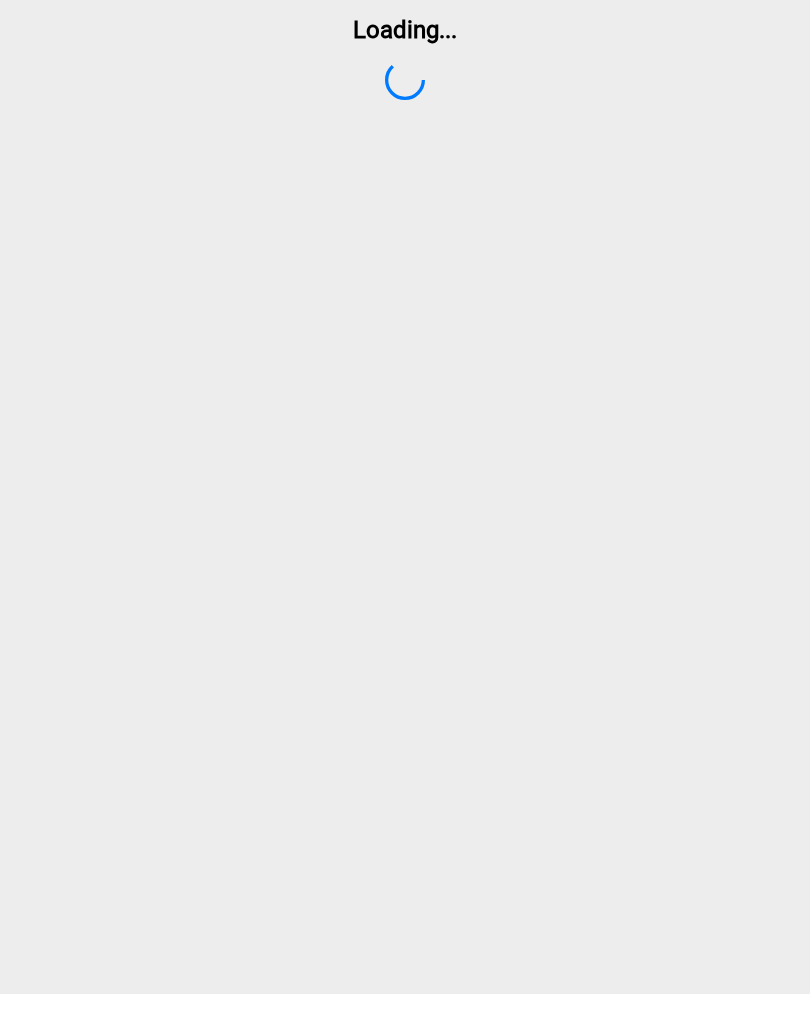 scroll, scrollTop: 0, scrollLeft: 0, axis: both 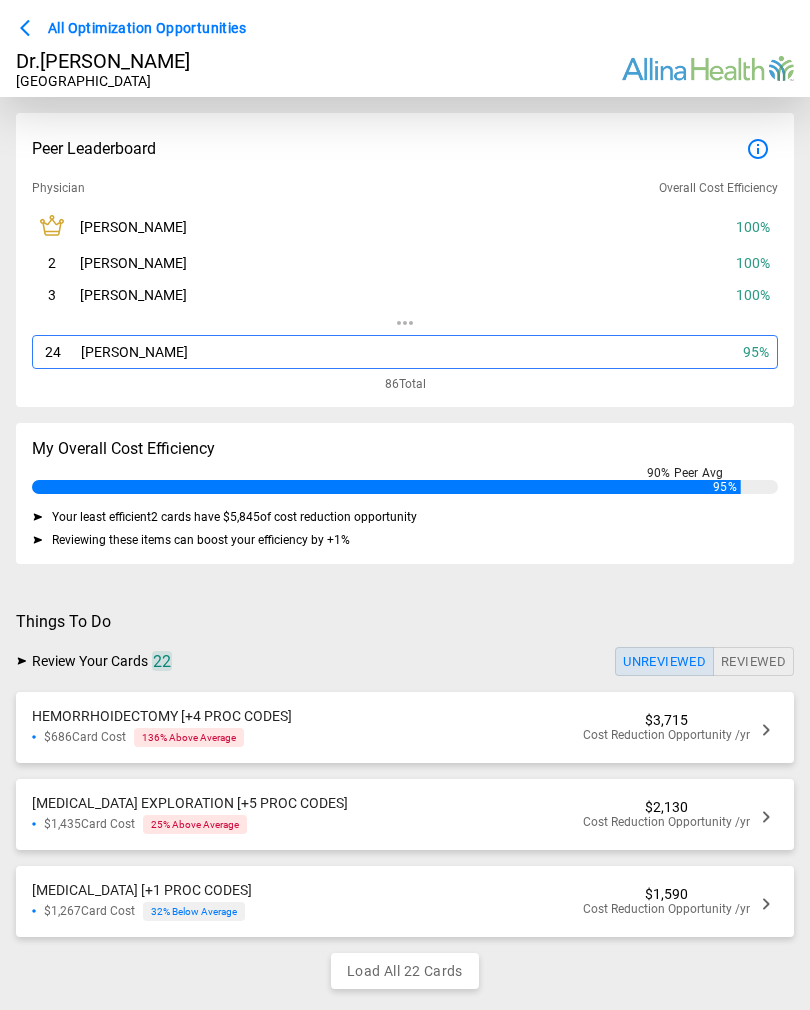 click on "[MEDICAL_DATA] EXPLORATION [+5 PROC CODES] $1,435  Card Cost 25 % Above Average $2,130 Cost Reduction Opportunity /yr" at bounding box center (405, 814) 